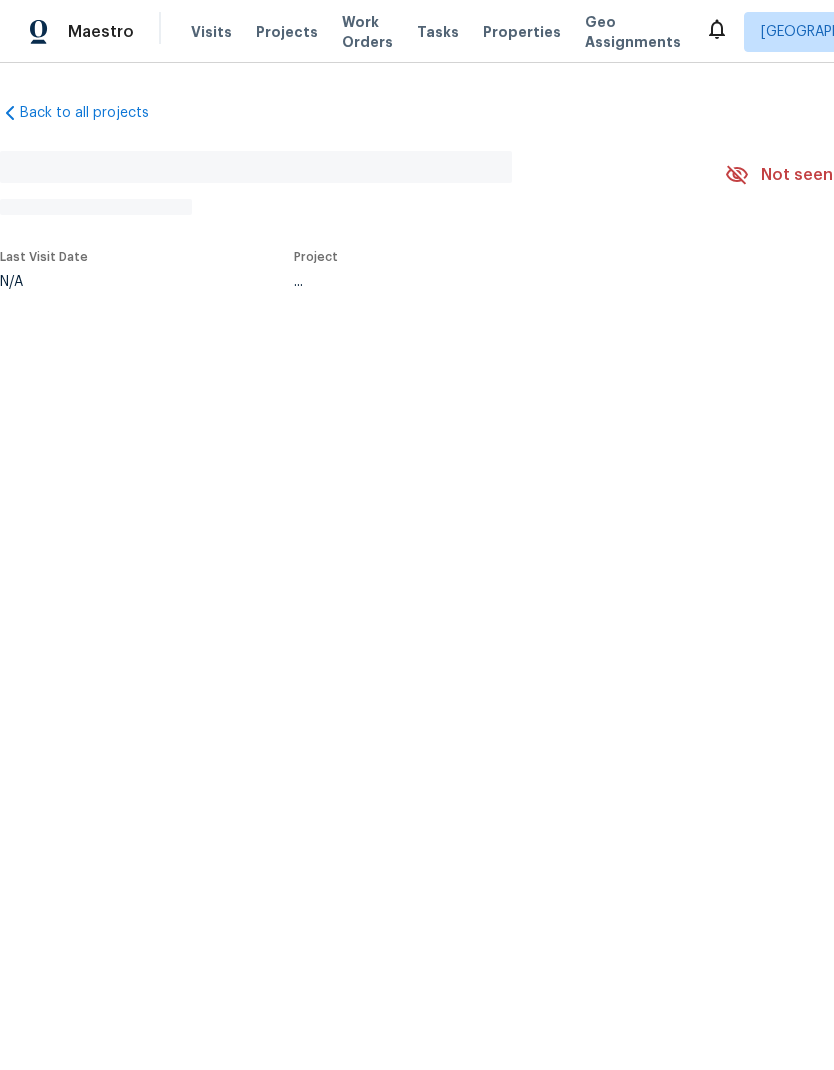 scroll, scrollTop: 0, scrollLeft: 0, axis: both 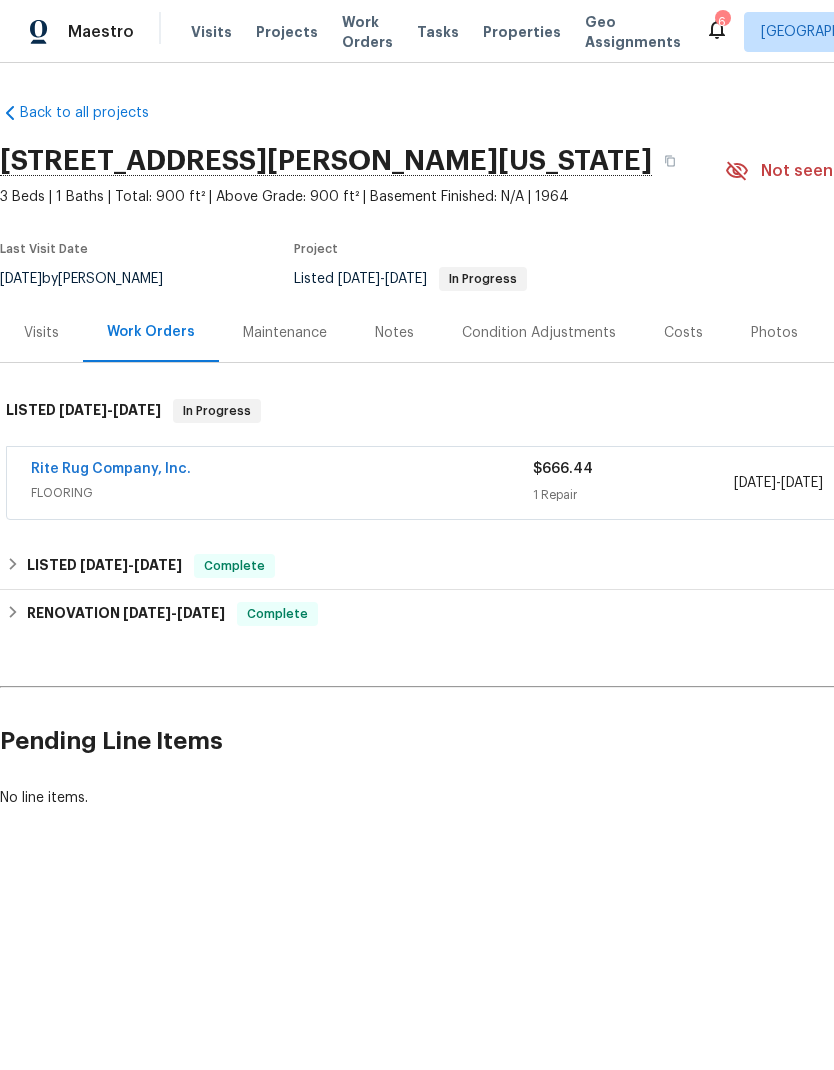 click on "Rite Rug Company, Inc." at bounding box center [111, 469] 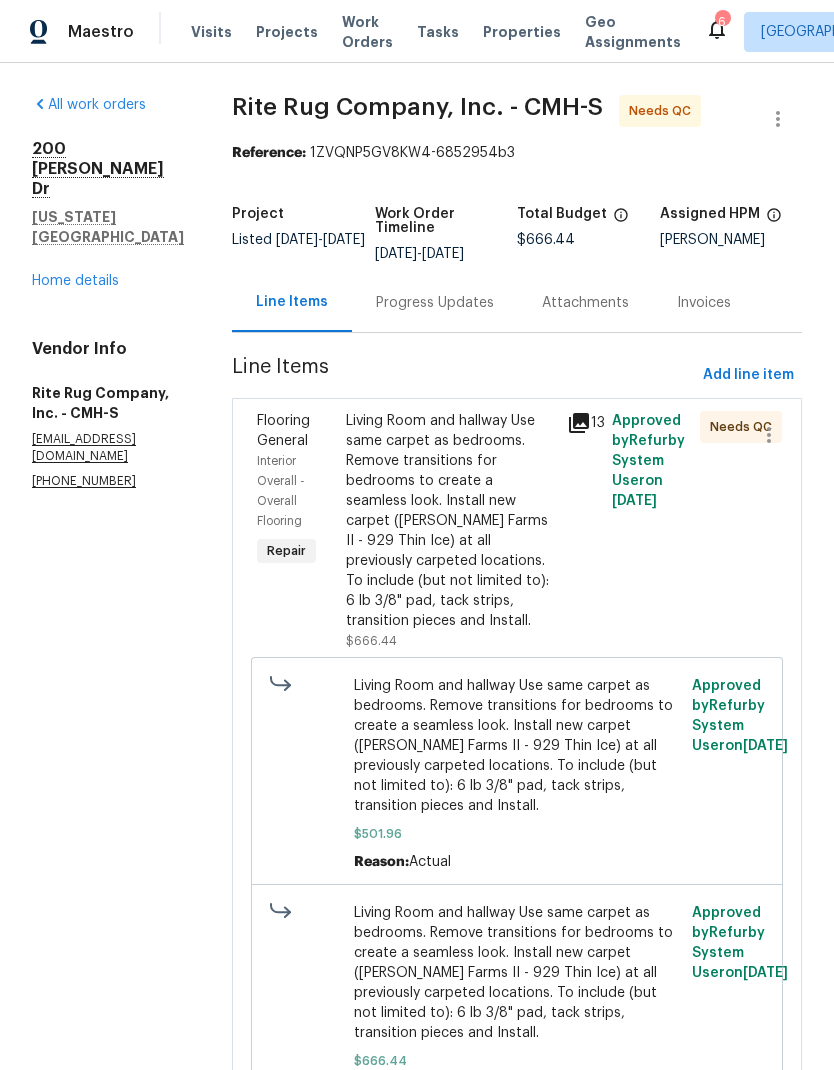 click on "Home details" at bounding box center (75, 281) 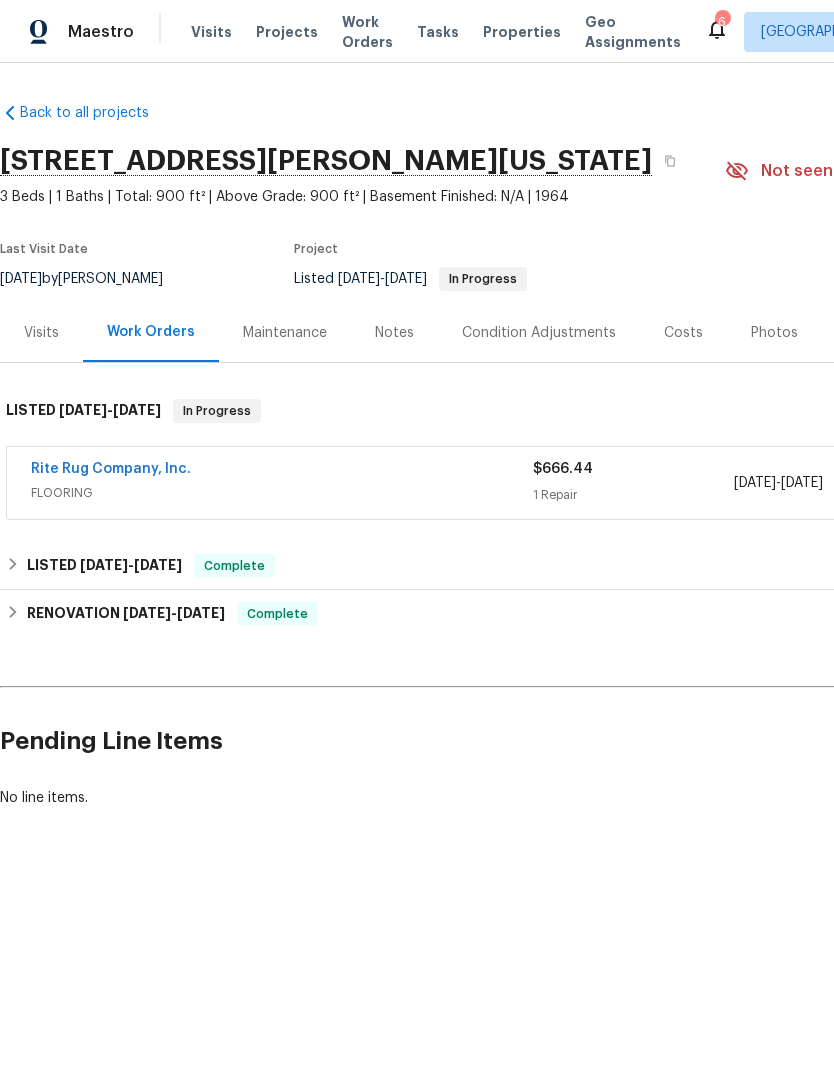 click on "Photos" at bounding box center [774, 333] 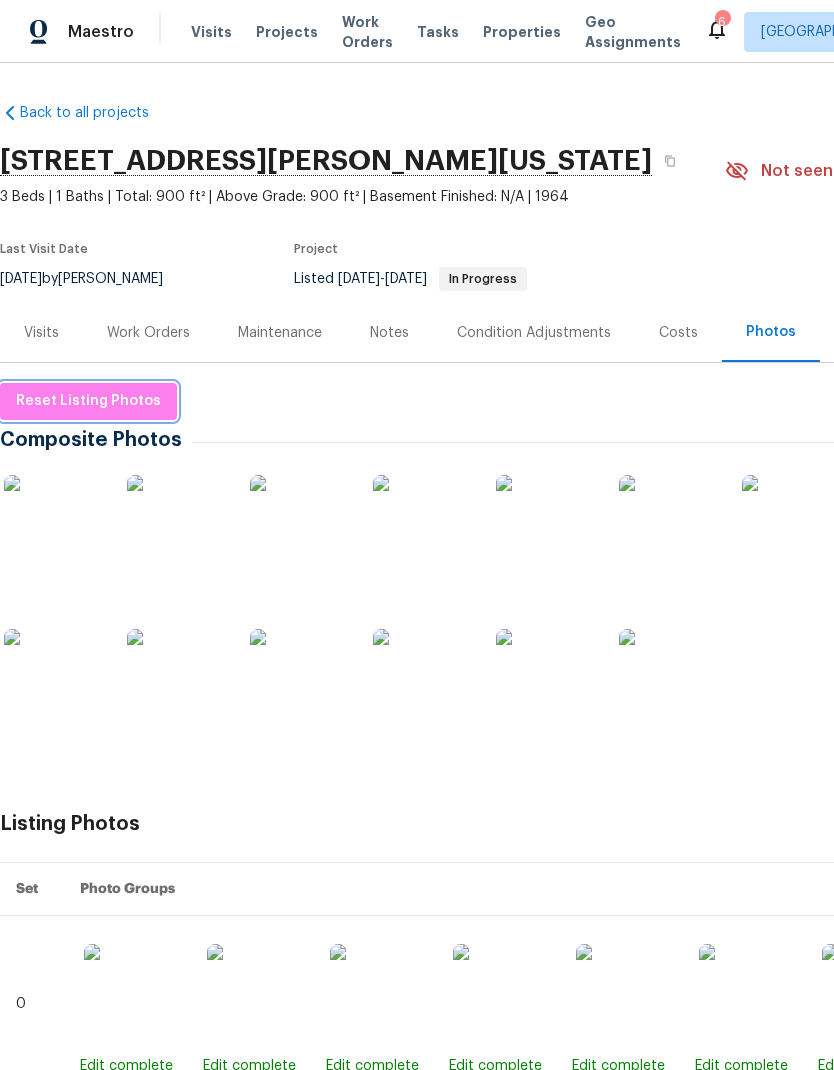 click on "Reset Listing Photos" at bounding box center (88, 401) 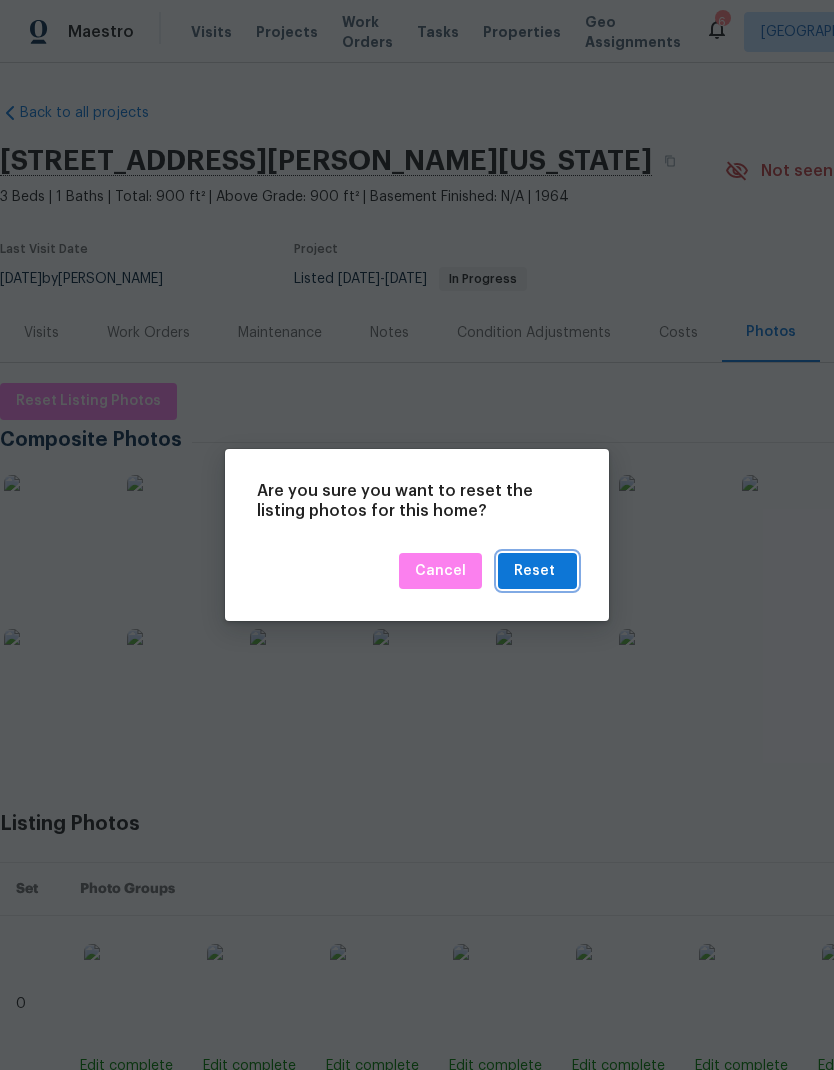 click on "Reset" at bounding box center (534, 571) 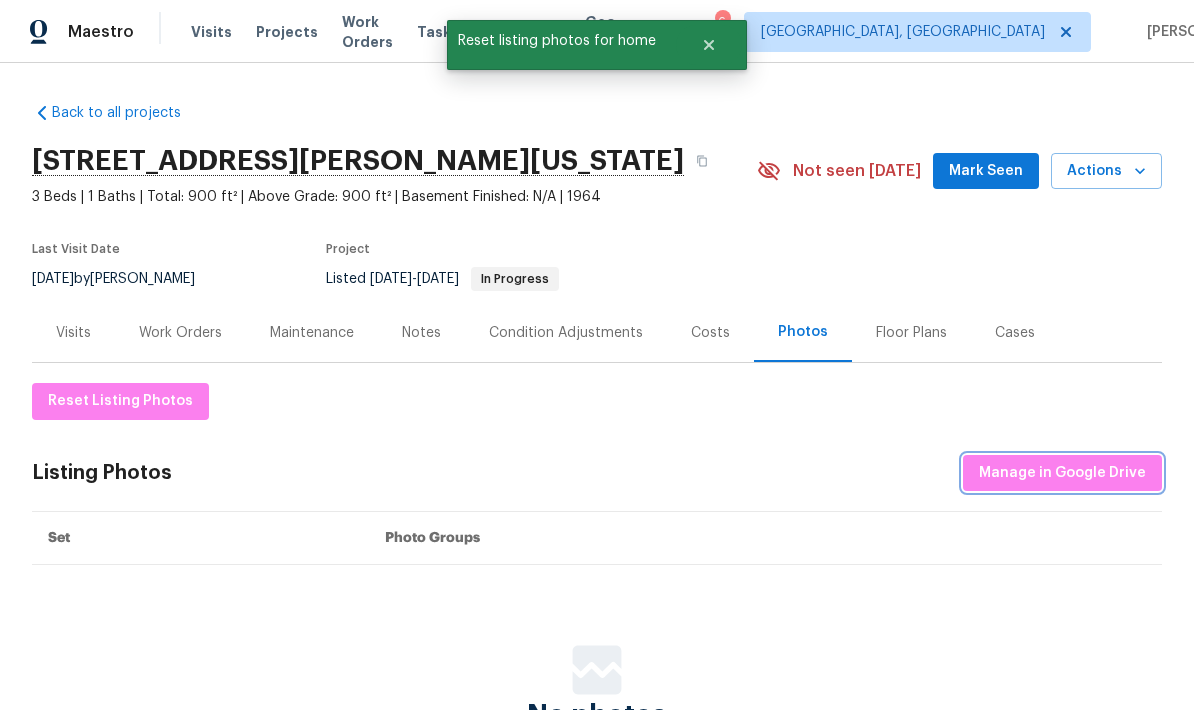 click on "Manage in Google Drive" at bounding box center (1062, 473) 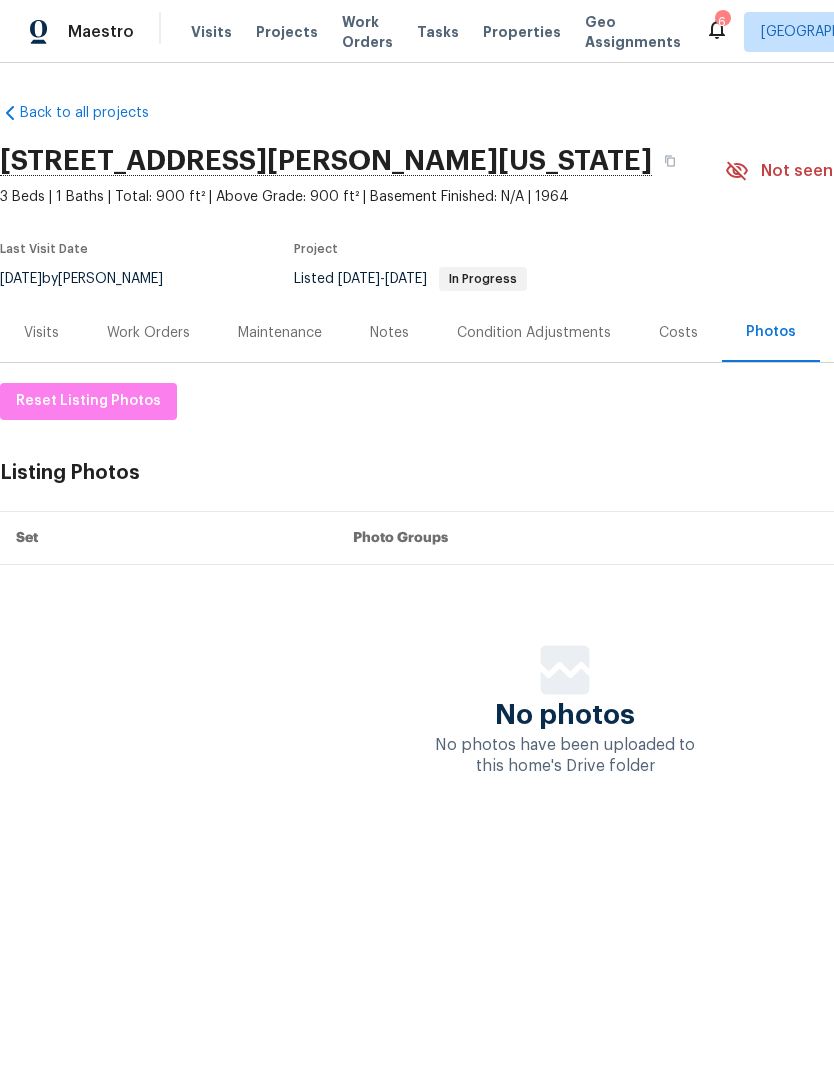click on "Properties" at bounding box center (522, 32) 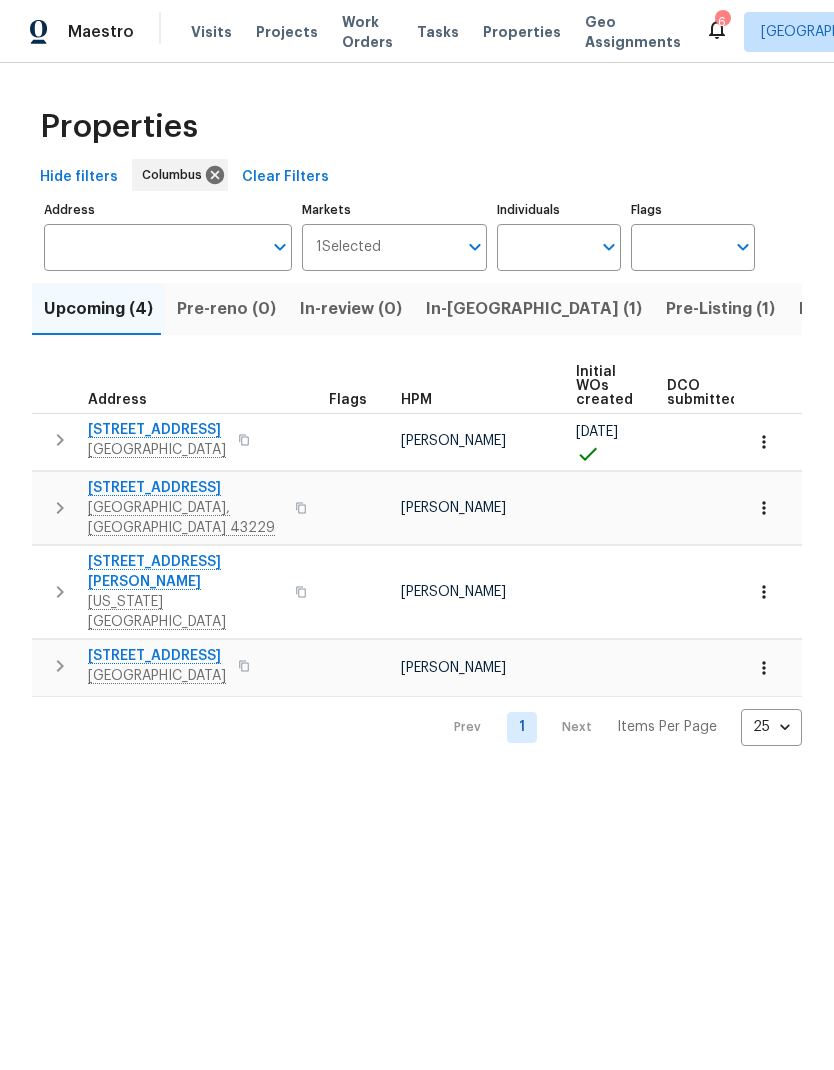 click on "Address" at bounding box center [153, 247] 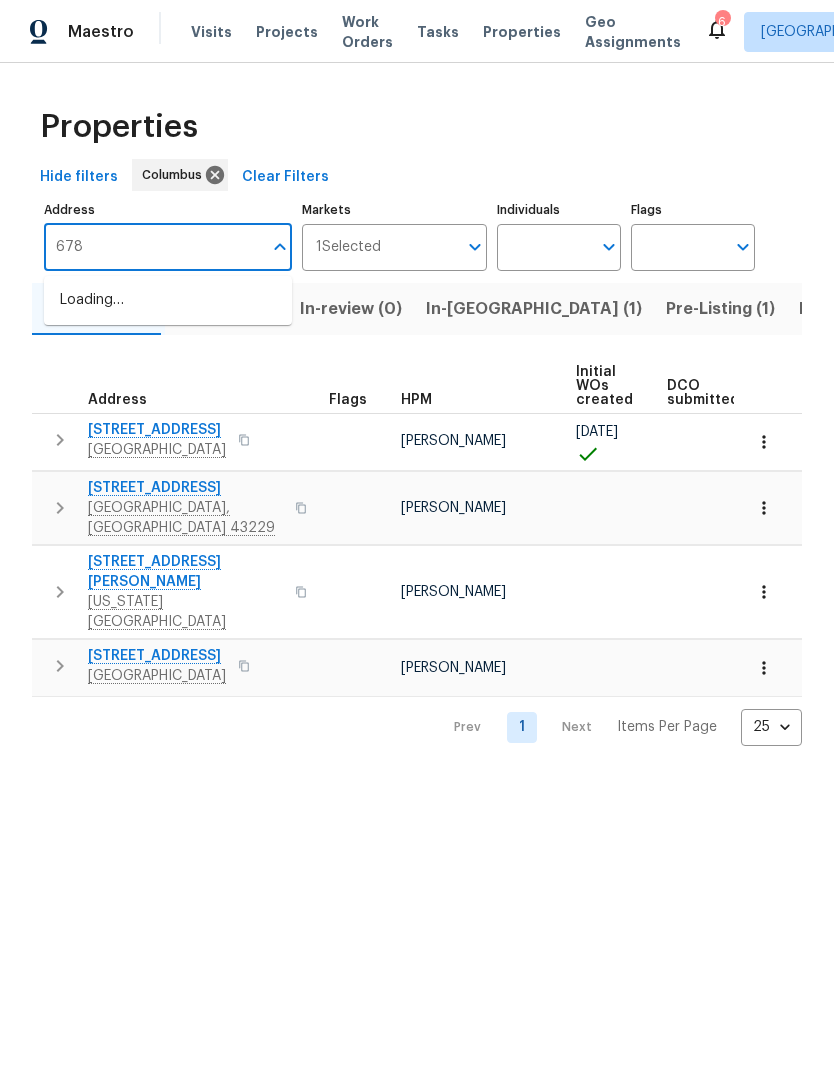 type on "6786" 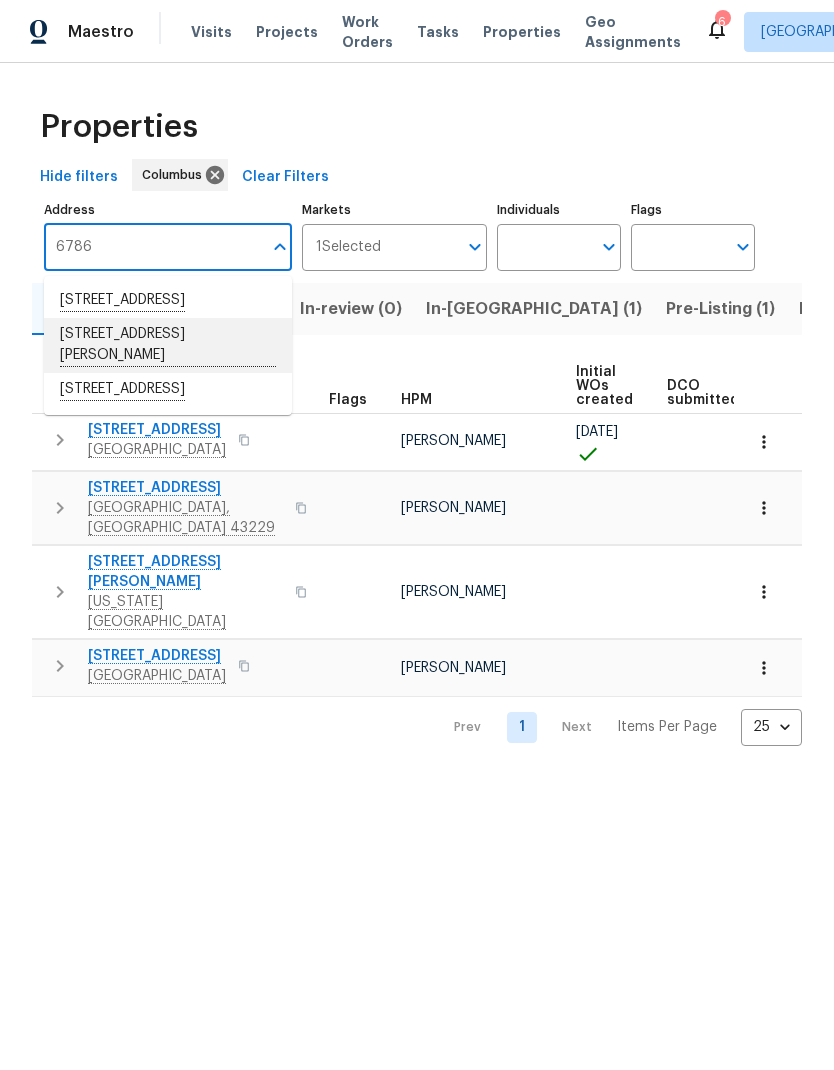 click on "[STREET_ADDRESS][PERSON_NAME]" at bounding box center [168, 345] 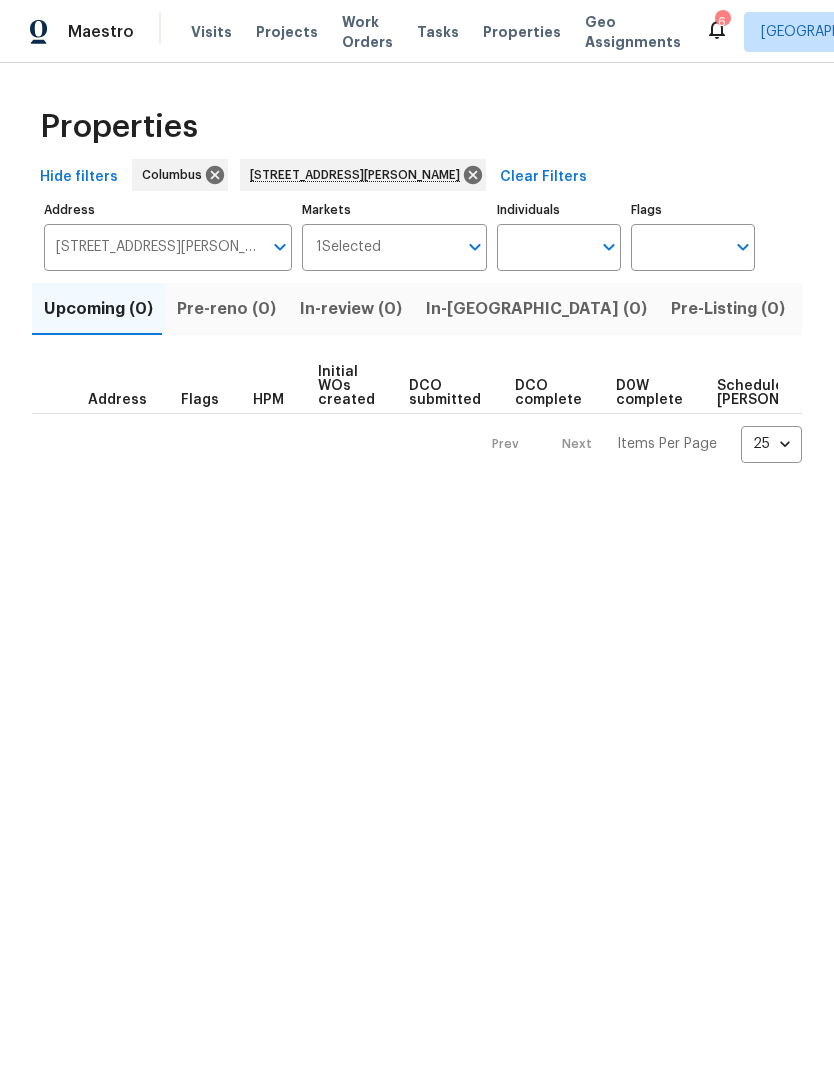 click on "Listed (1)" at bounding box center [845, 309] 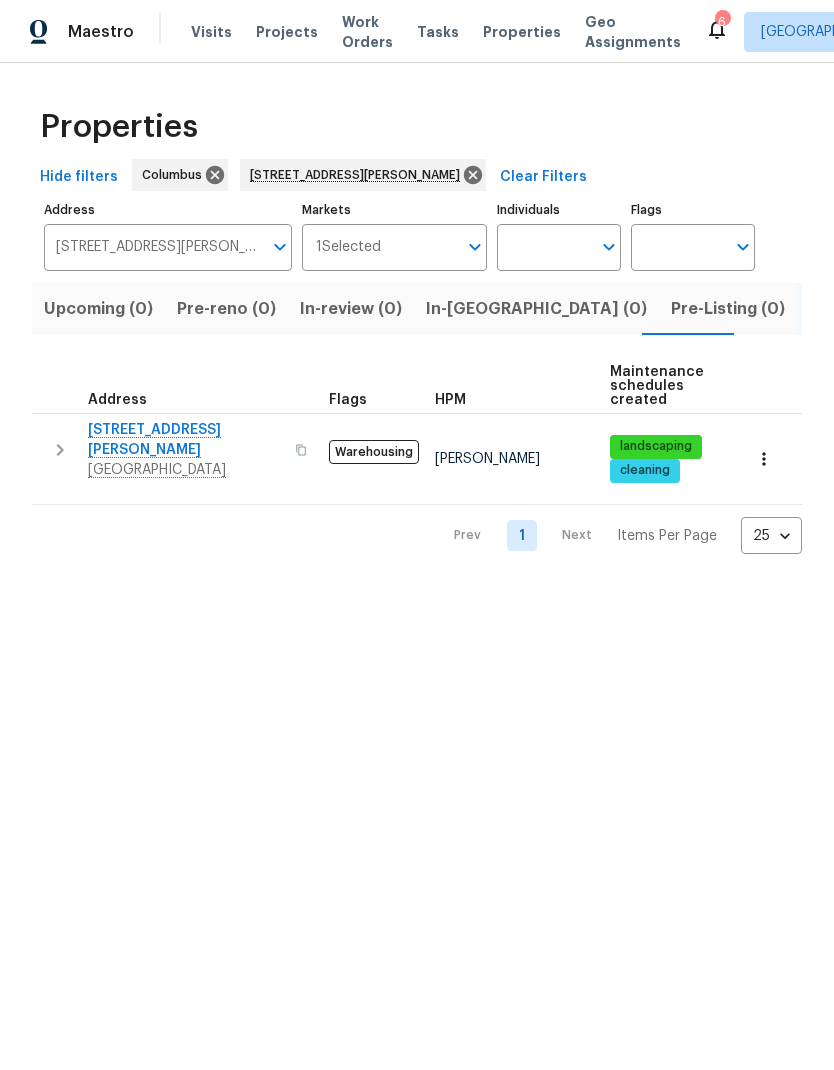 click on "[STREET_ADDRESS][PERSON_NAME]" at bounding box center (185, 440) 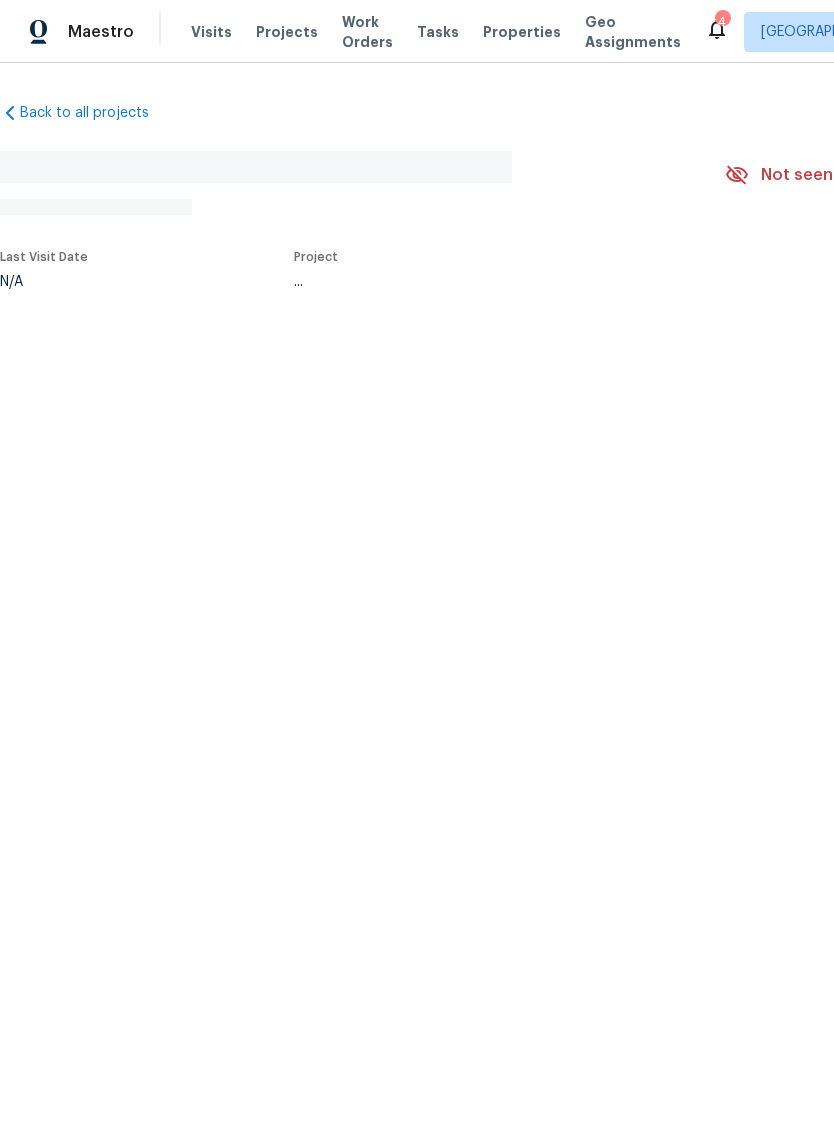 scroll, scrollTop: 0, scrollLeft: 0, axis: both 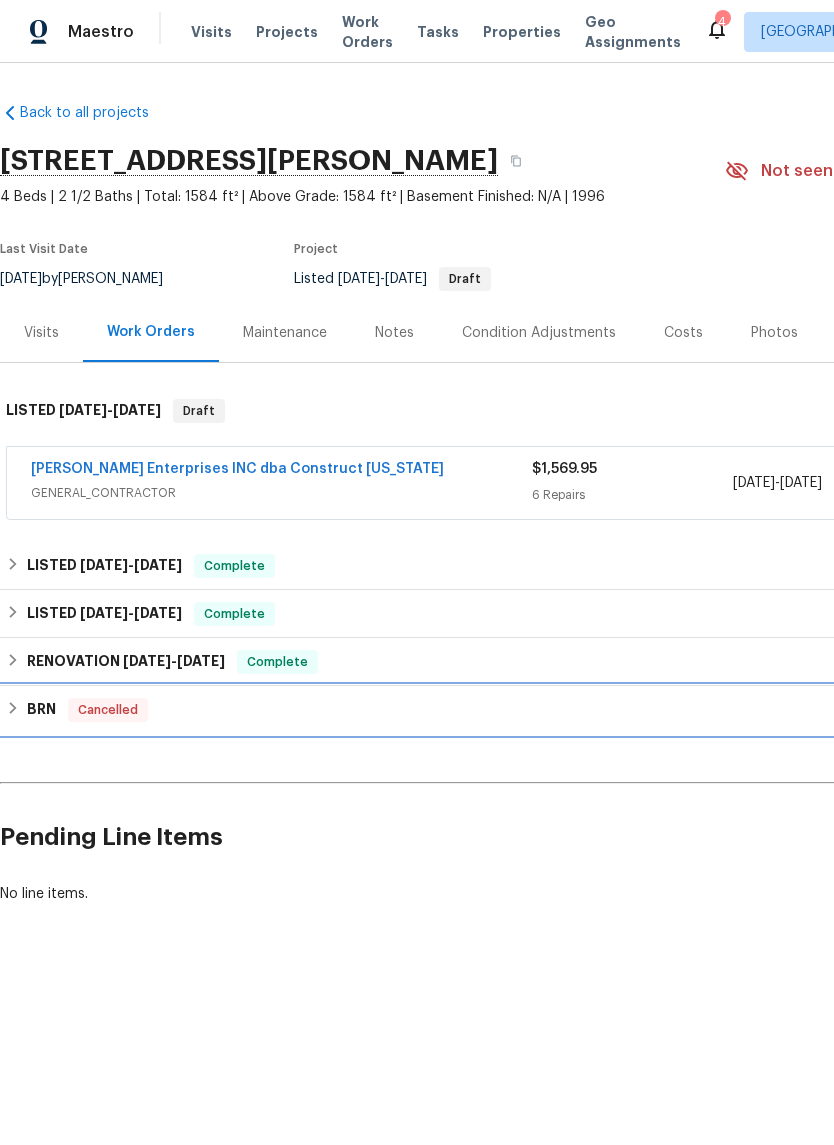 click on "BRN   Cancelled" at bounding box center (565, 710) 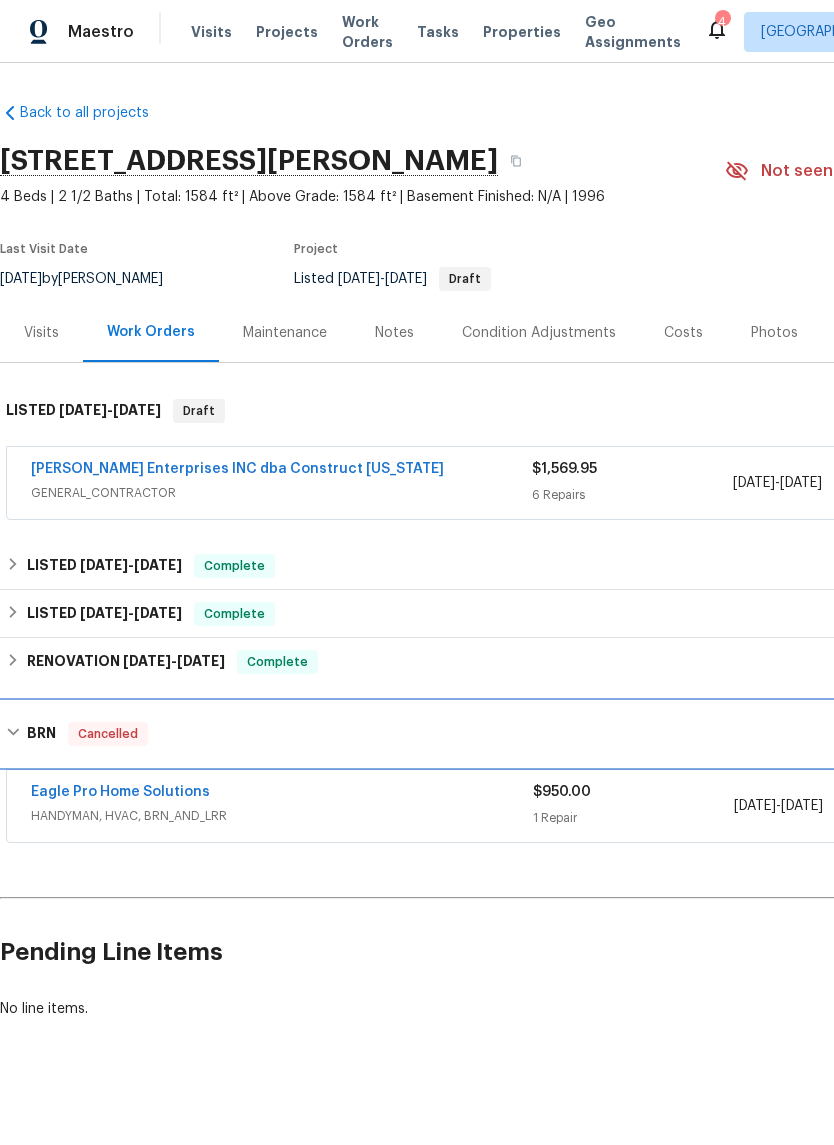 click on "BRN   Cancelled" at bounding box center (565, 734) 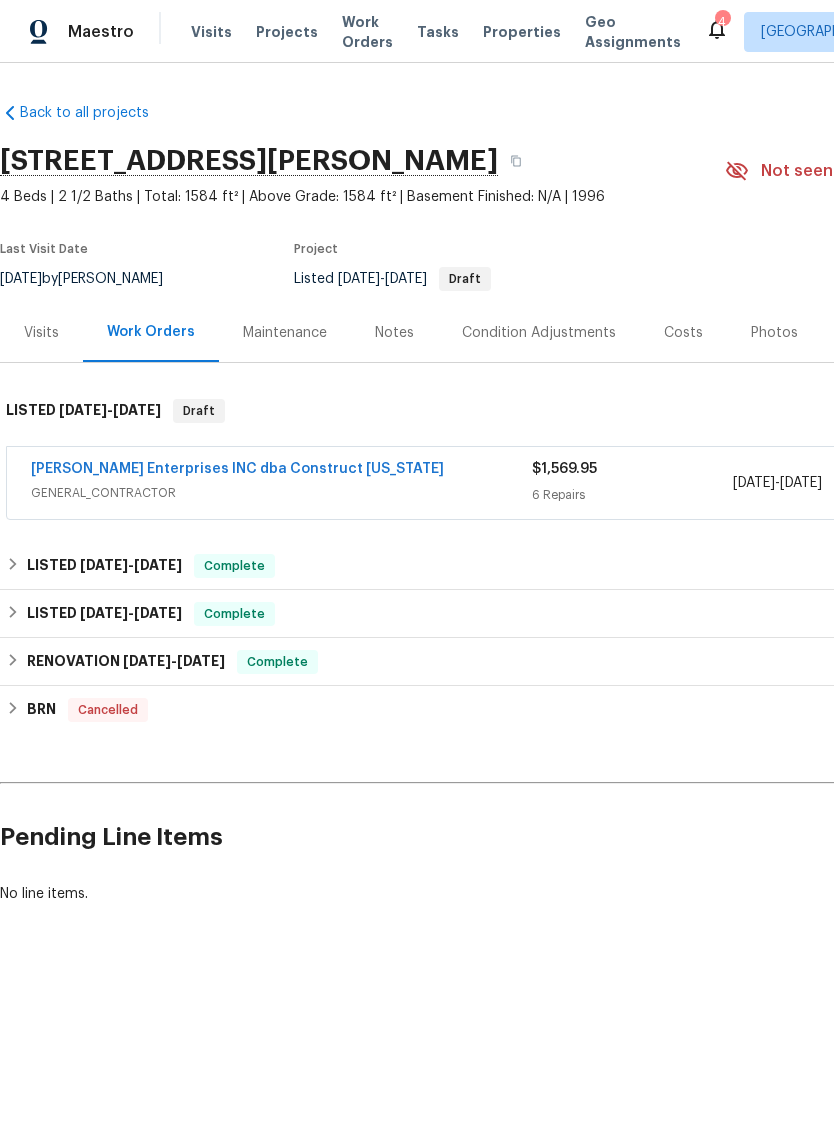 click on "Strick Enterprises INC dba Construct Ohio" at bounding box center (237, 469) 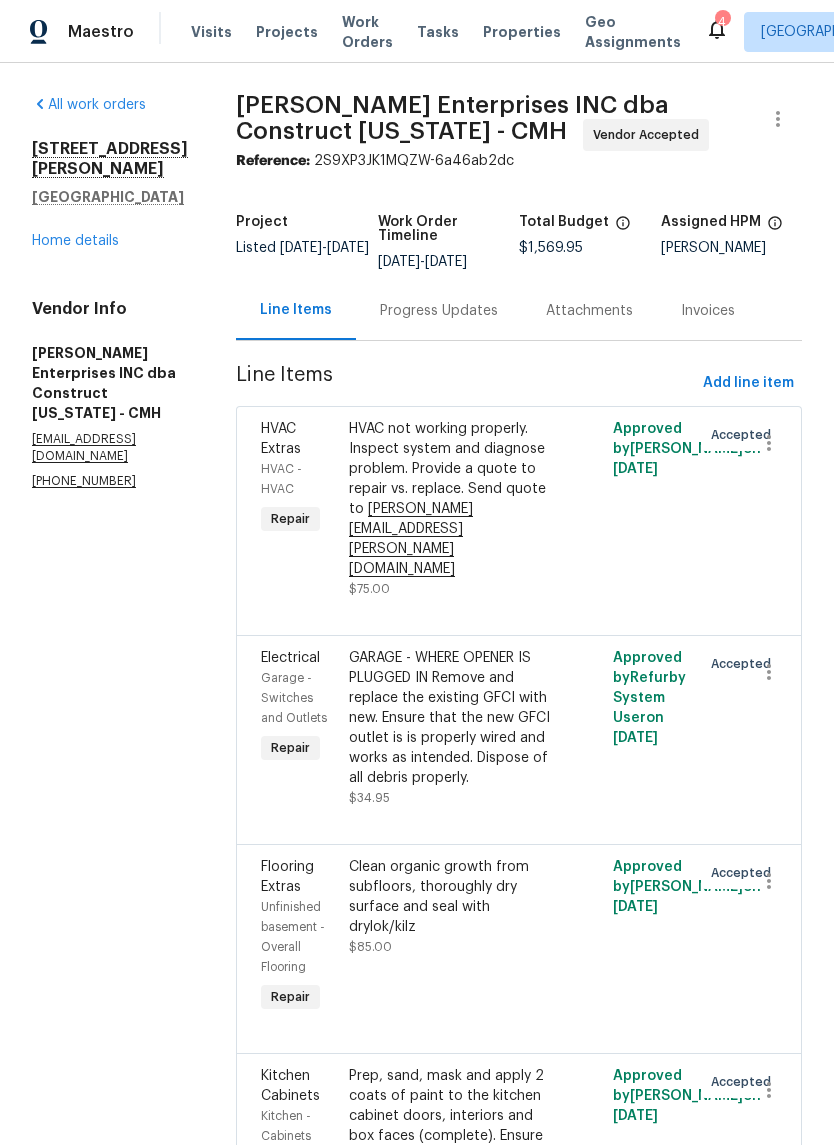 scroll, scrollTop: 0, scrollLeft: 0, axis: both 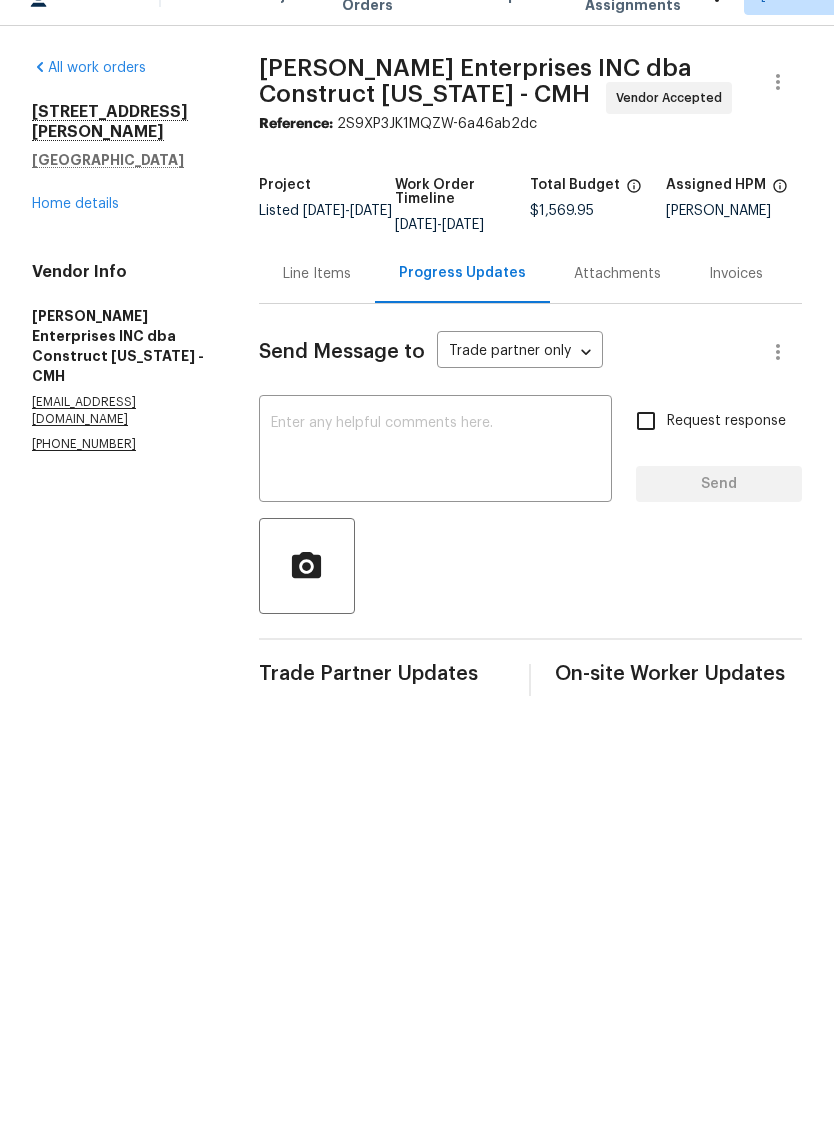 click on "Line Items" at bounding box center (317, 311) 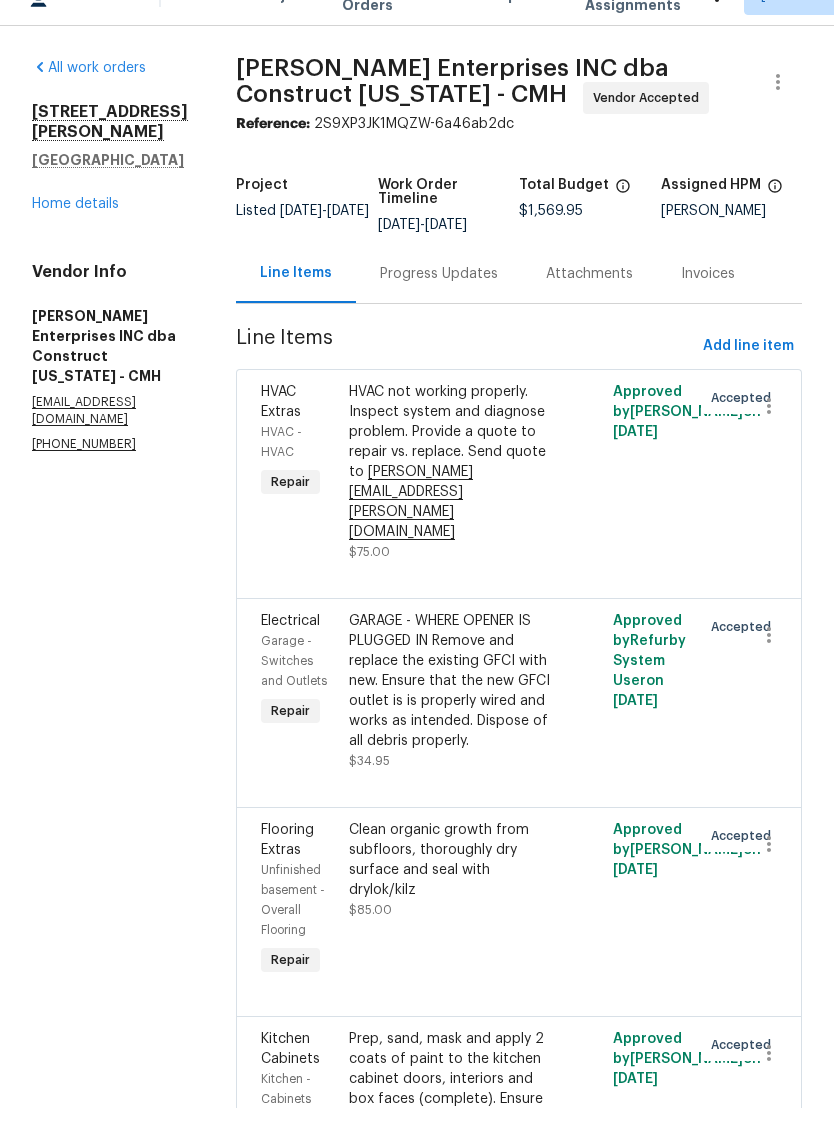 click on "Home details" at bounding box center (75, 241) 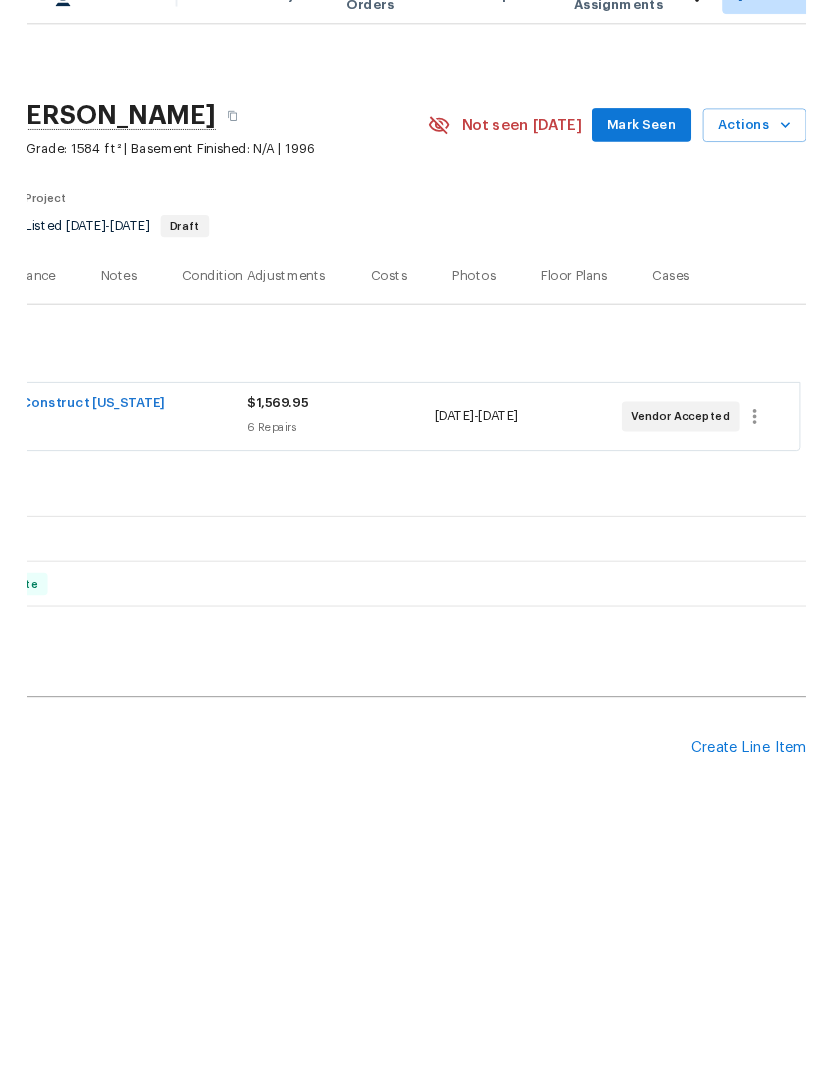 scroll, scrollTop: 0, scrollLeft: 296, axis: horizontal 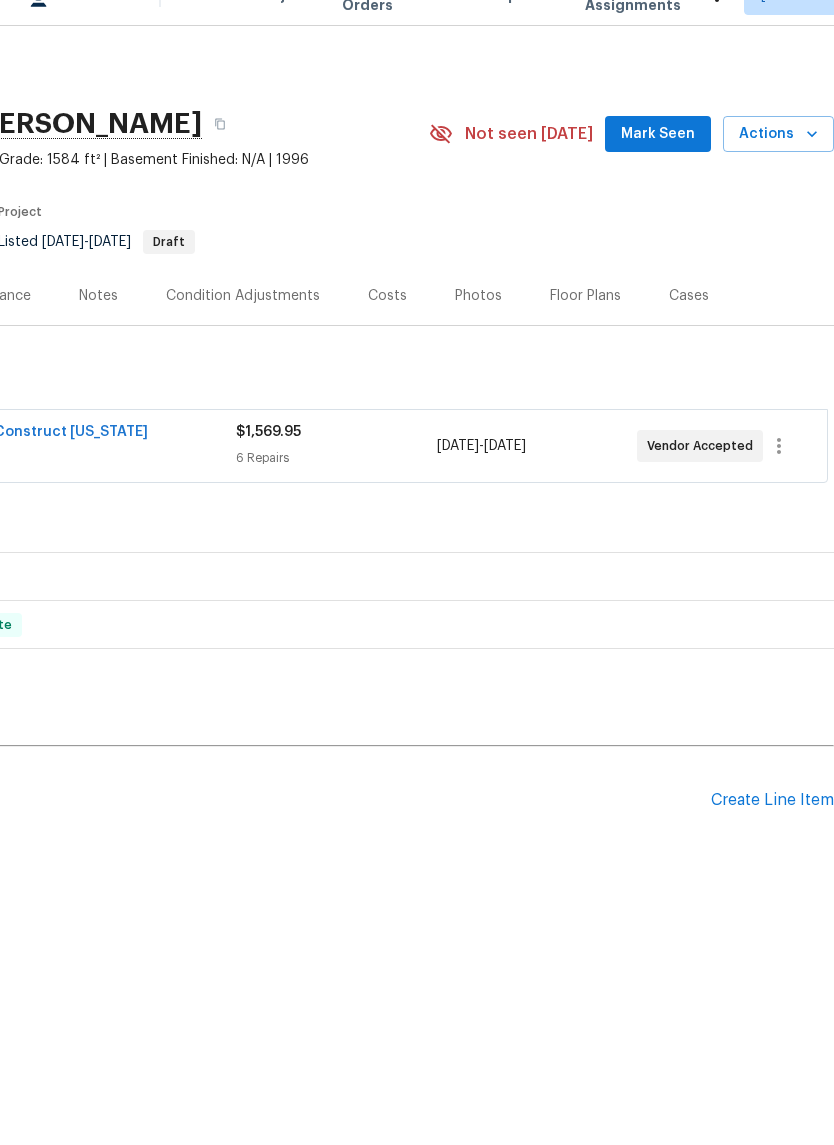 click on "Actions" at bounding box center [778, 171] 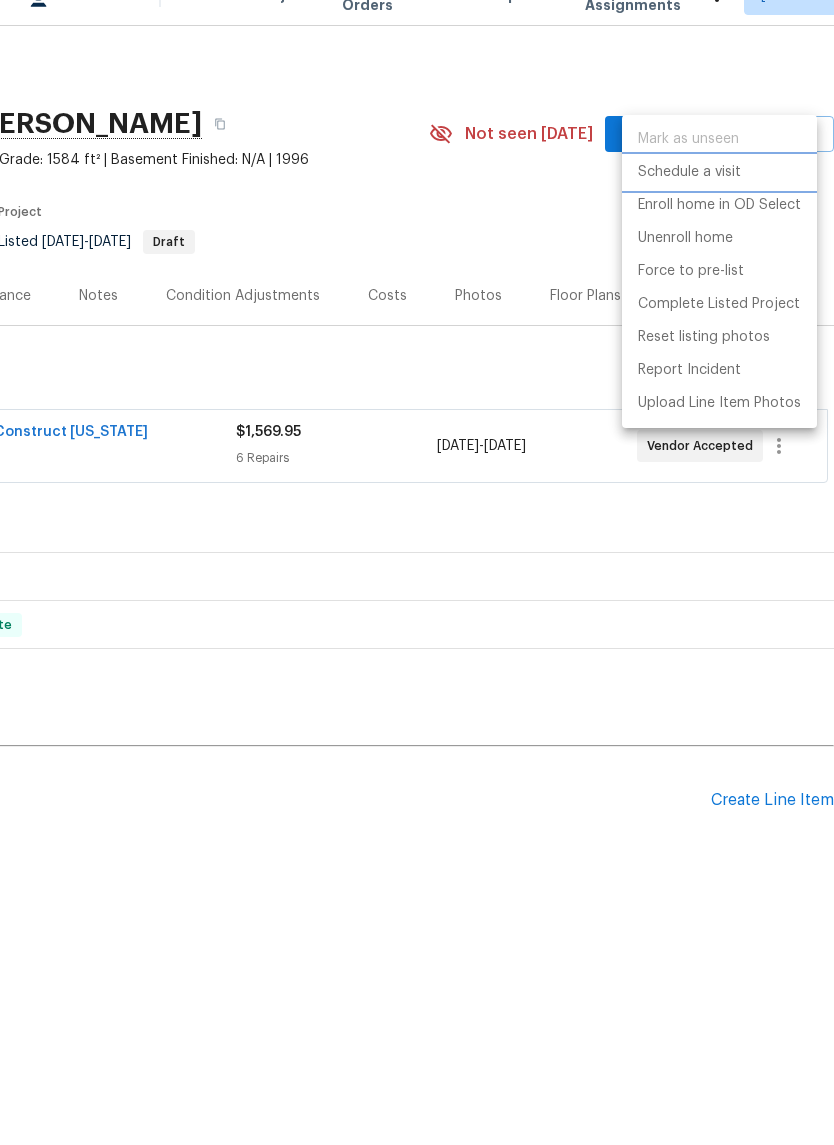 click on "Schedule a visit" at bounding box center [719, 209] 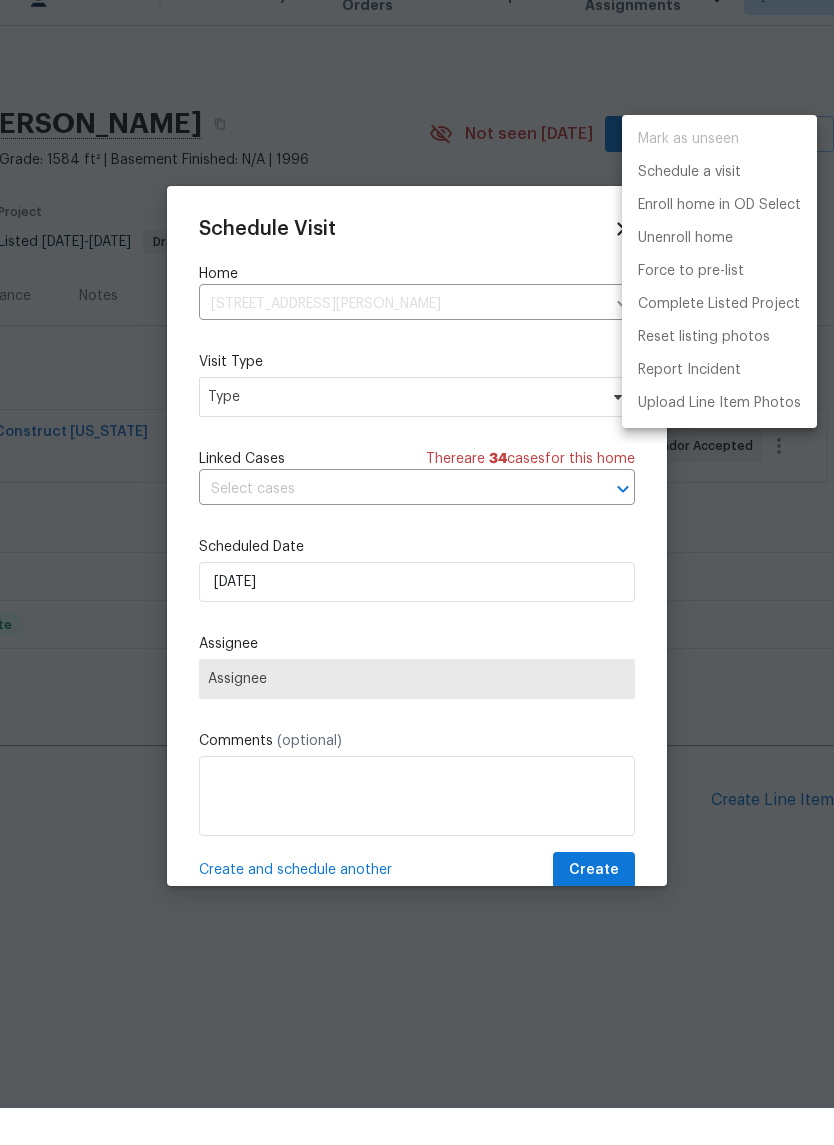 click at bounding box center (417, 572) 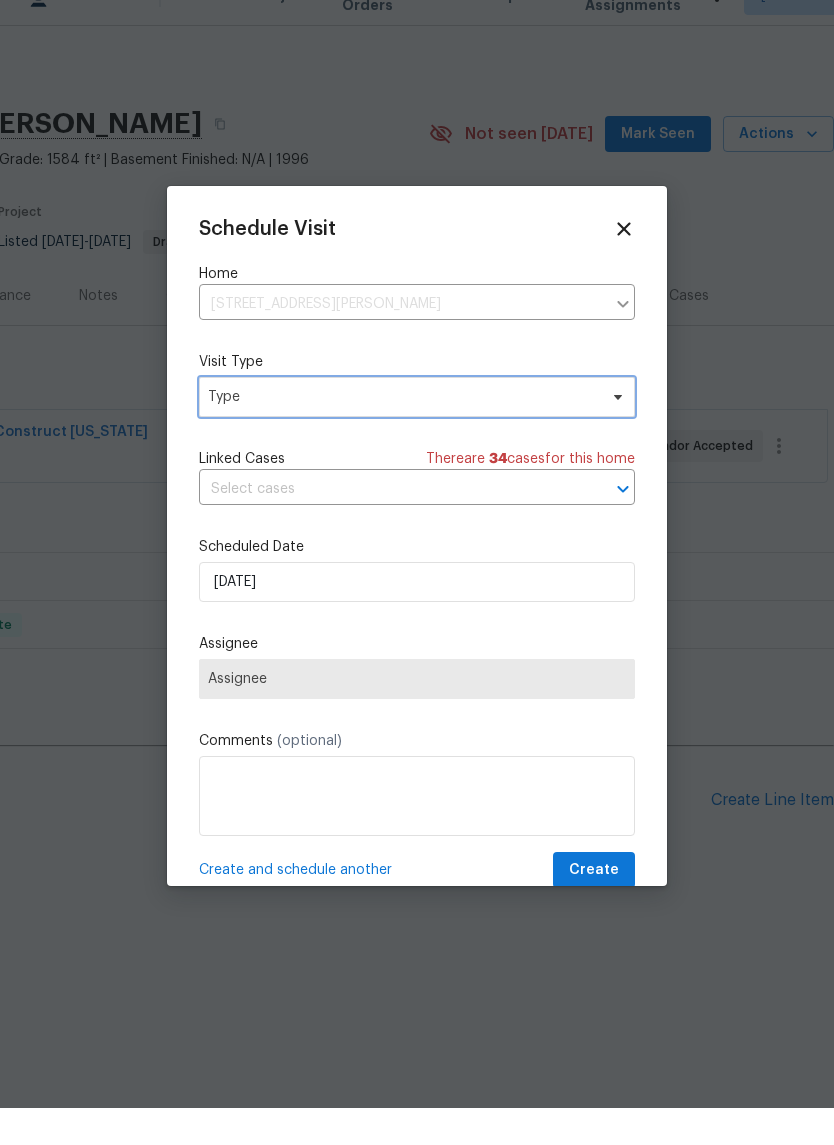 click on "Type" at bounding box center [402, 434] 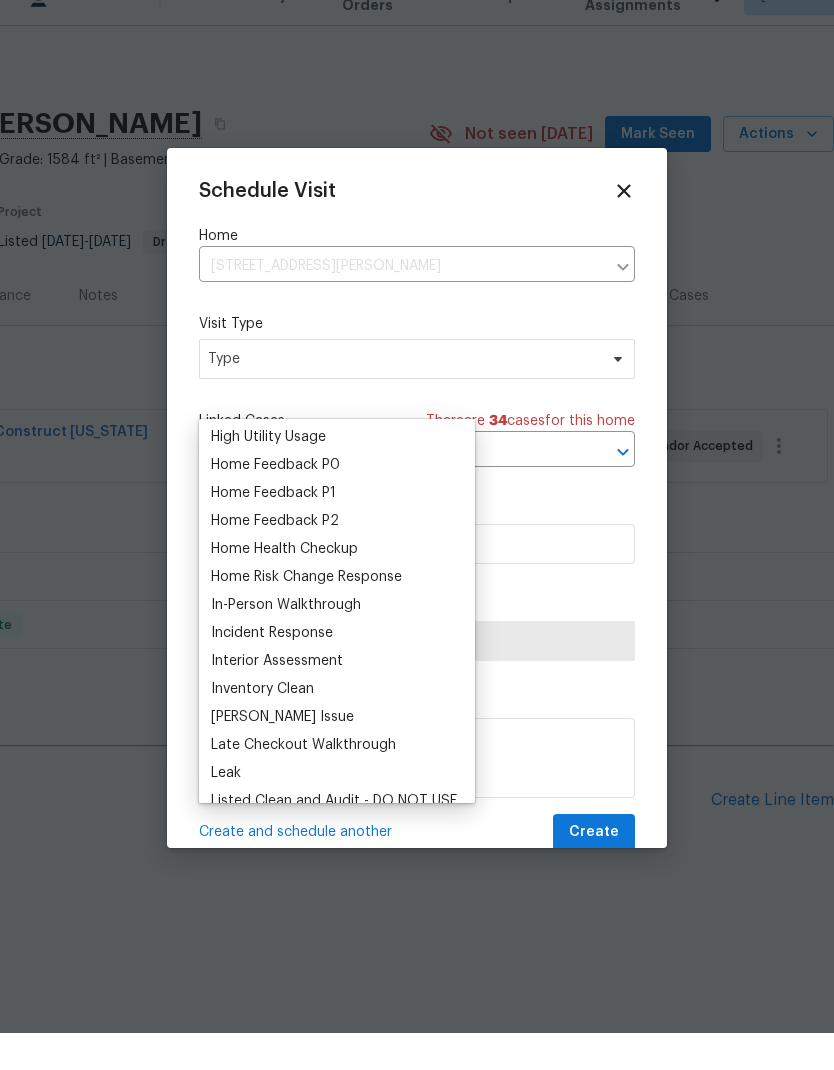 scroll, scrollTop: 587, scrollLeft: 0, axis: vertical 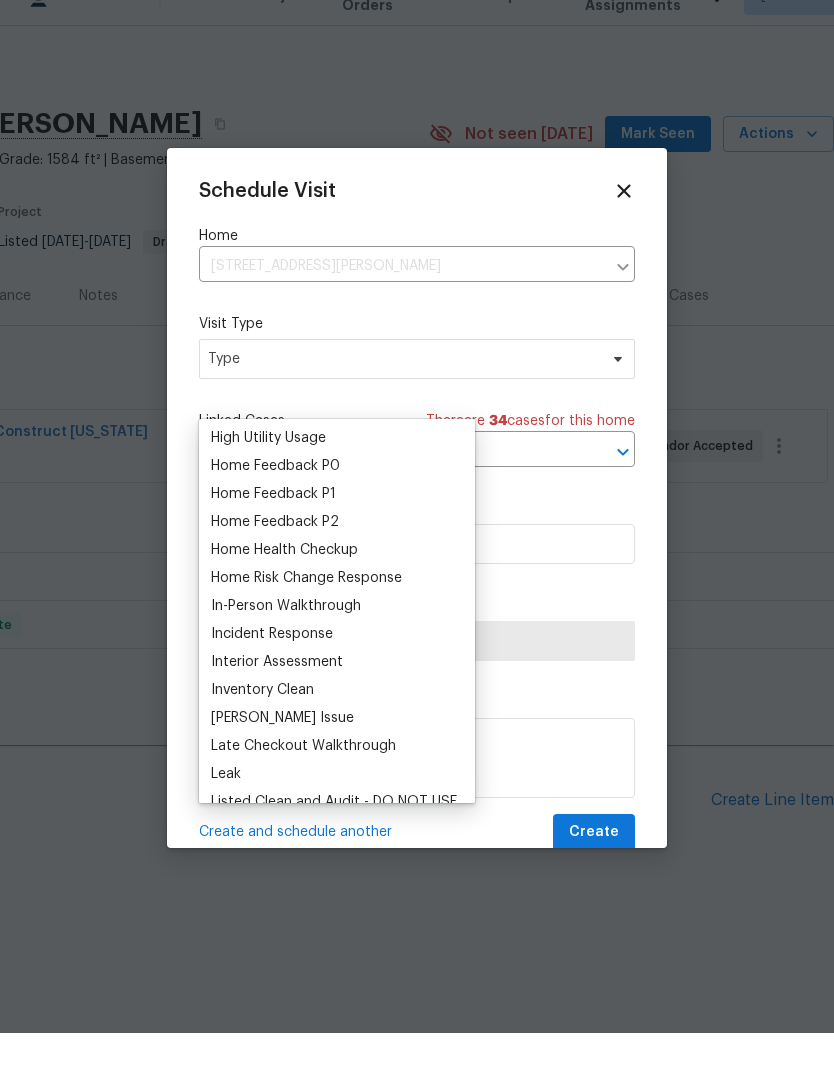 click on "Home Feedback P0" at bounding box center [337, 503] 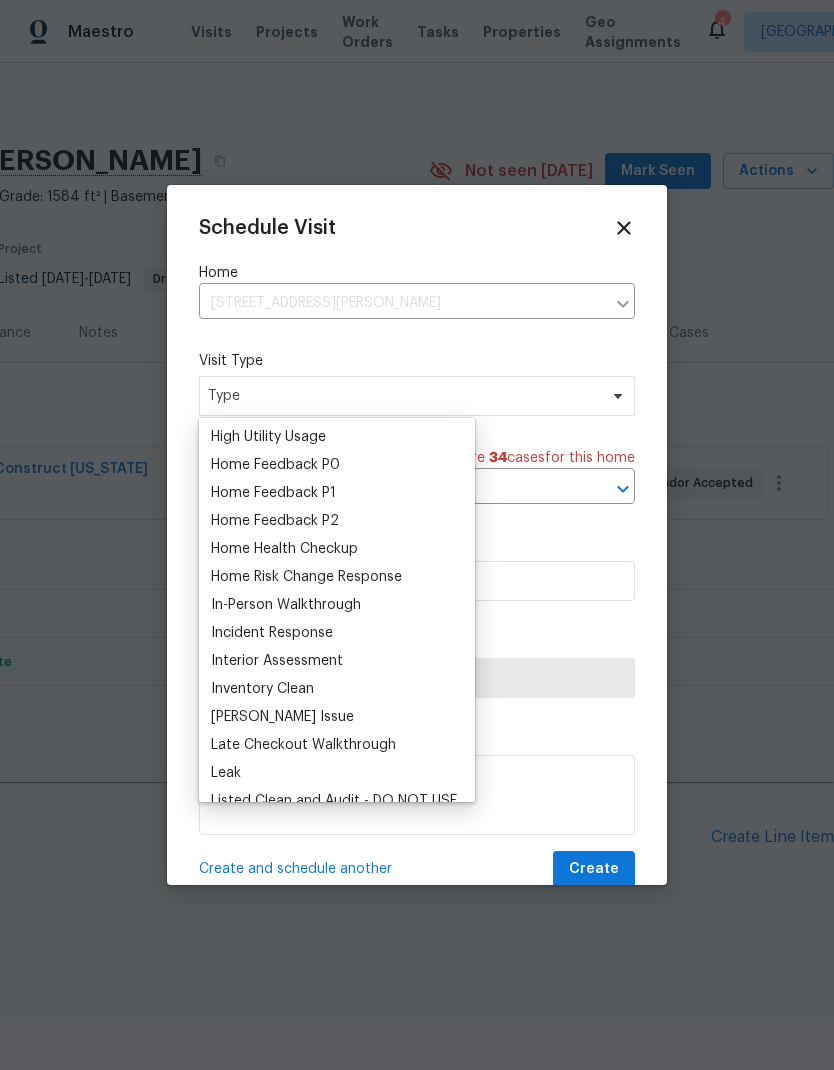 click on "Home Feedback P0" at bounding box center [275, 465] 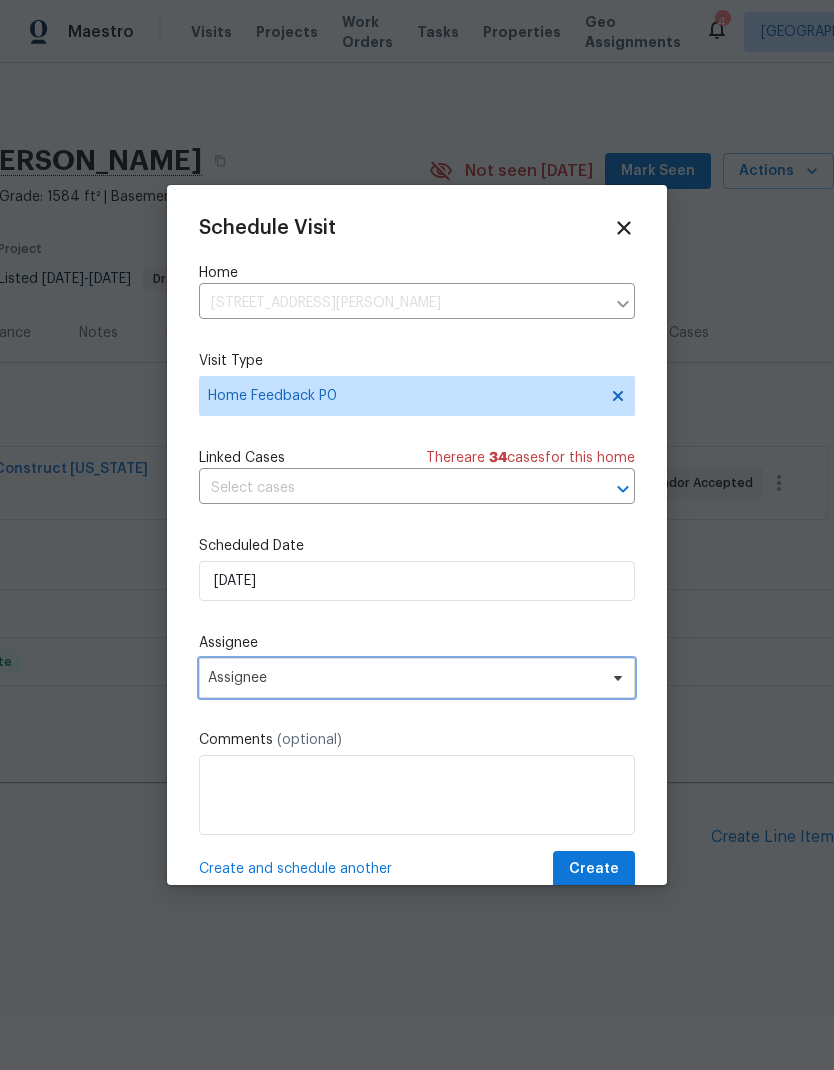 click on "Assignee" at bounding box center [417, 678] 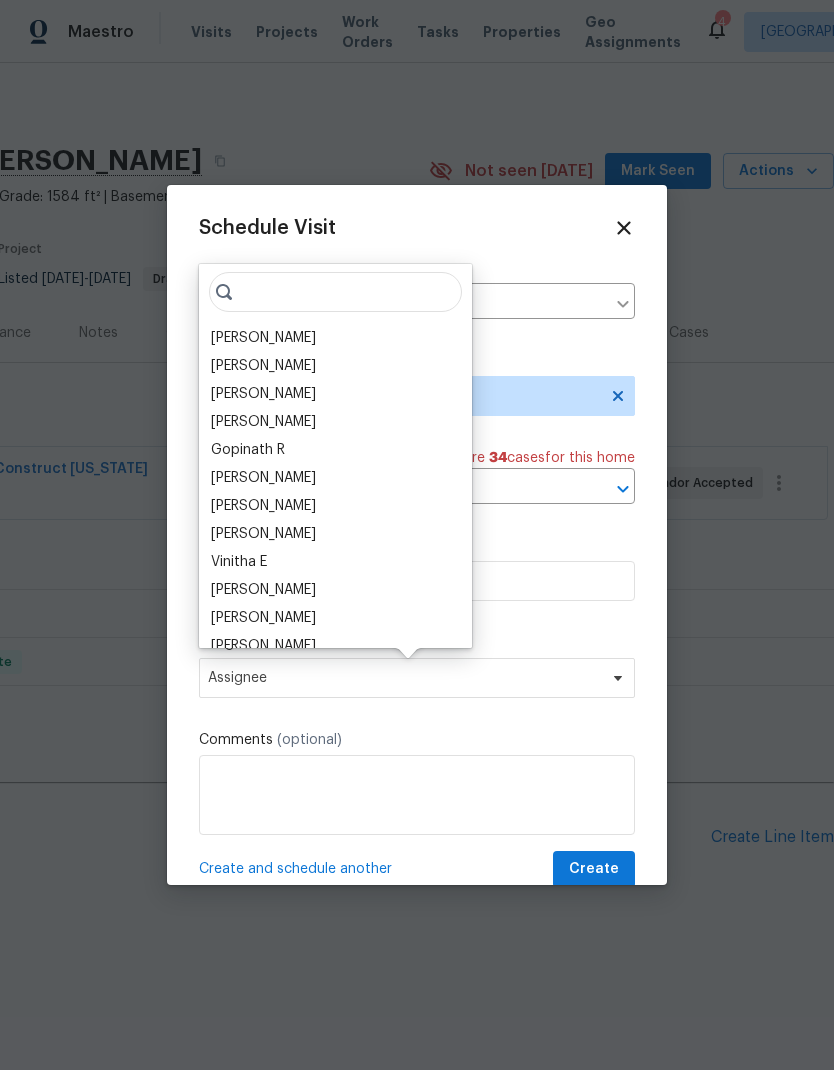 click on "[PERSON_NAME]" at bounding box center (263, 338) 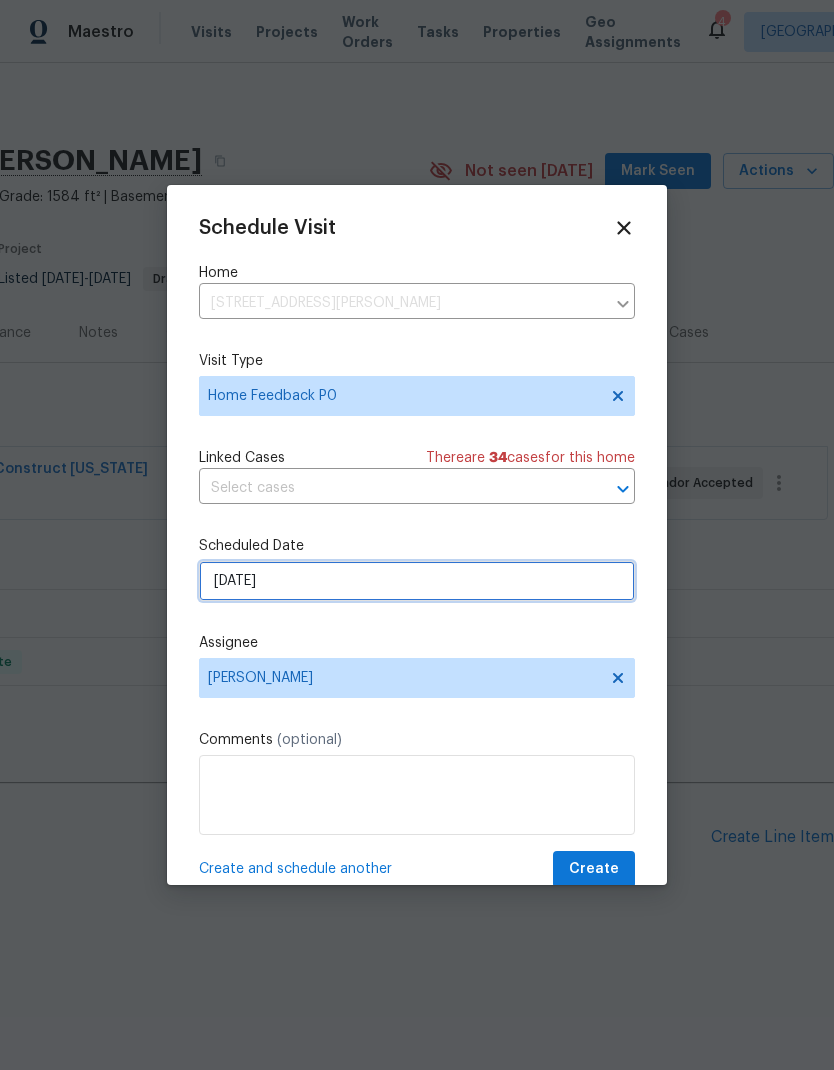 click on "7/16/2025" at bounding box center (417, 581) 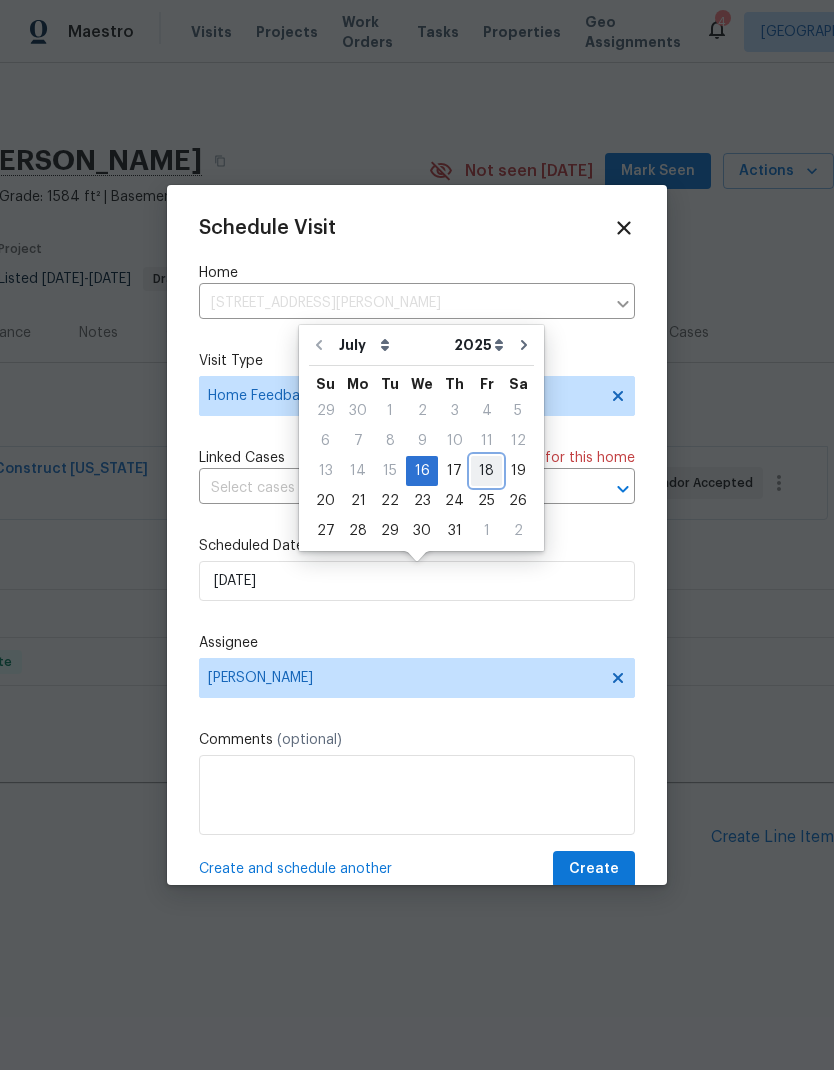 click on "18" at bounding box center [486, 471] 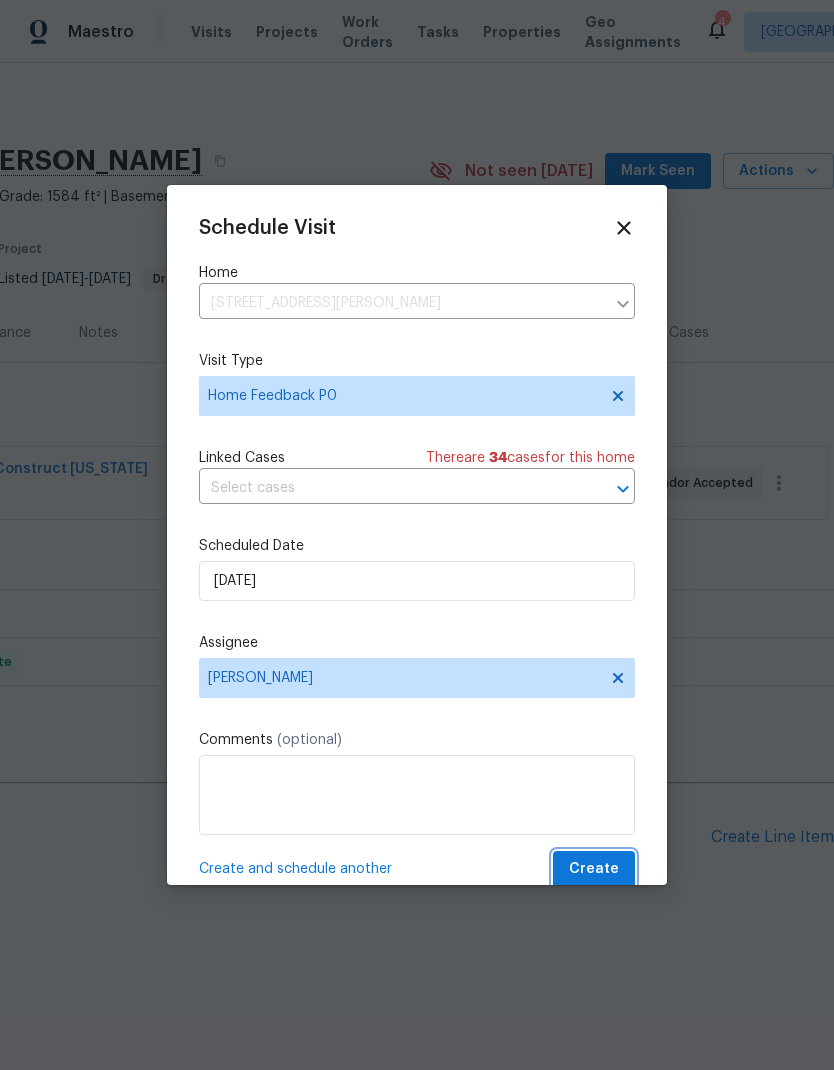 click on "Create" at bounding box center [594, 869] 